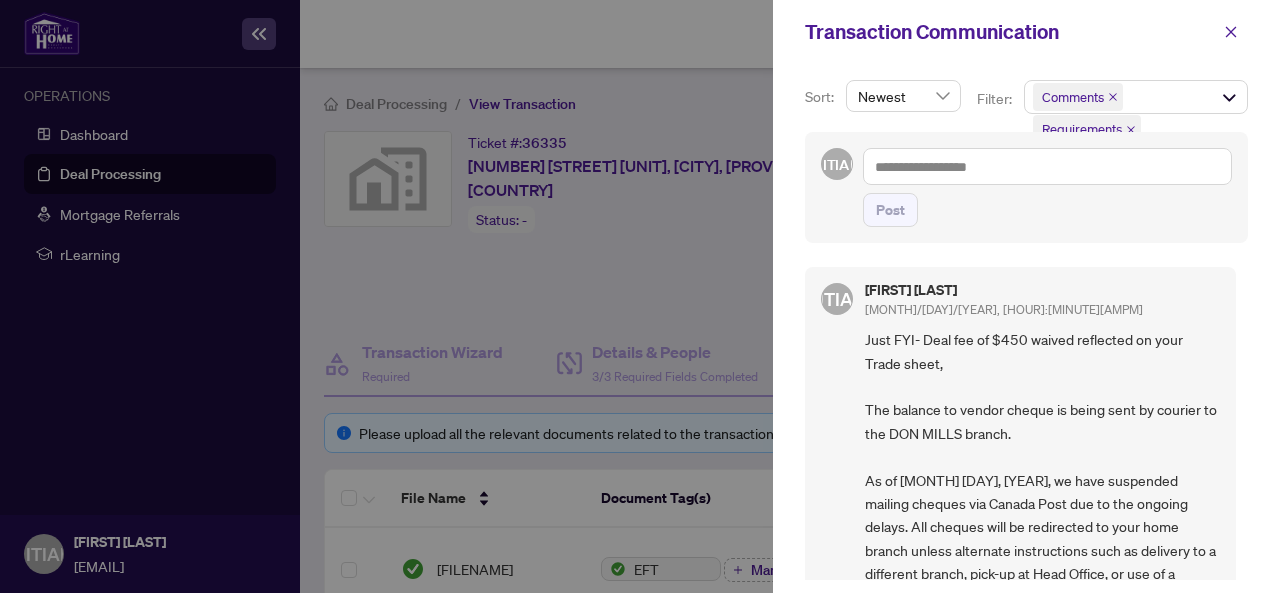 scroll, scrollTop: 0, scrollLeft: 0, axis: both 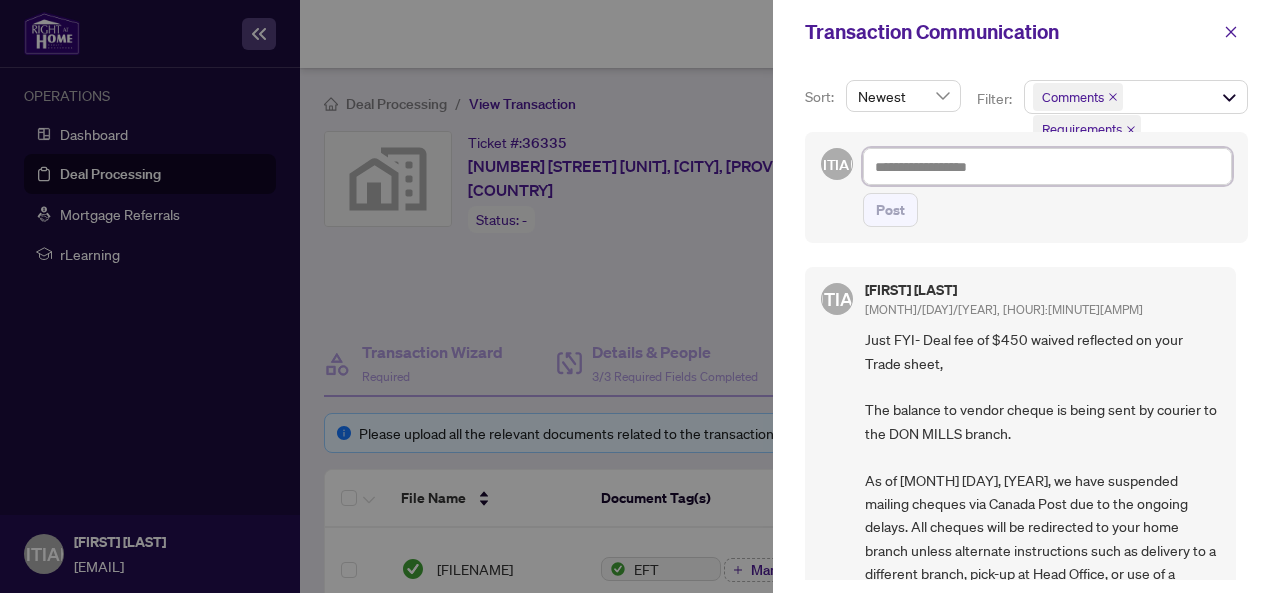click at bounding box center [1047, 166] 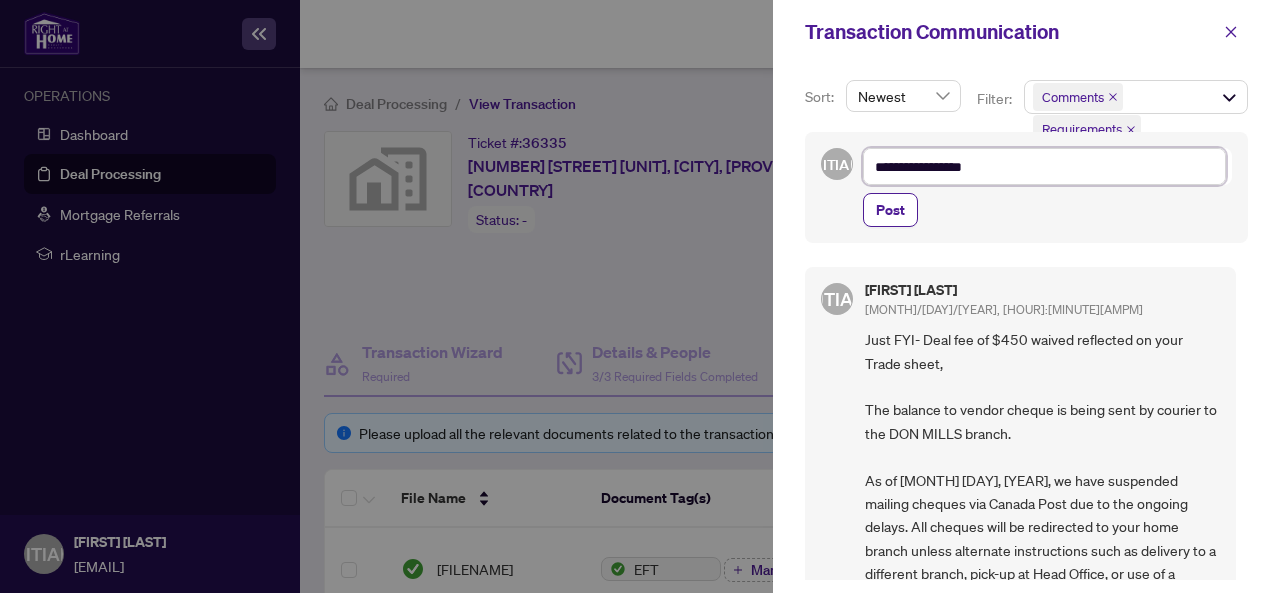 type on "**********" 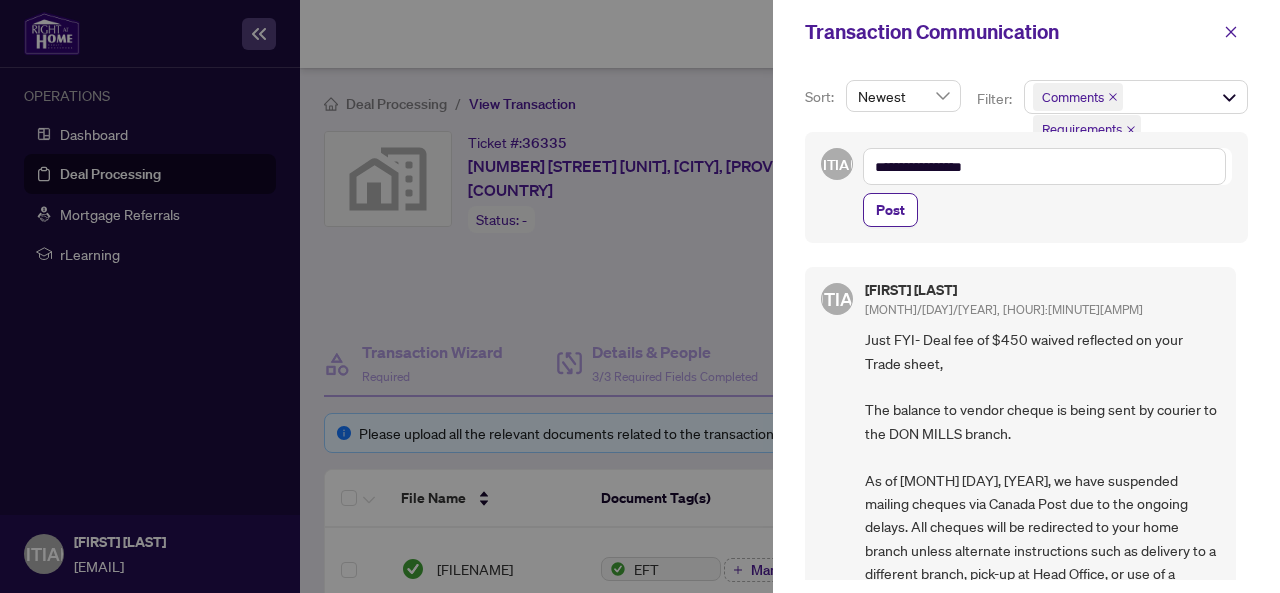 click on "Post" at bounding box center (890, 210) 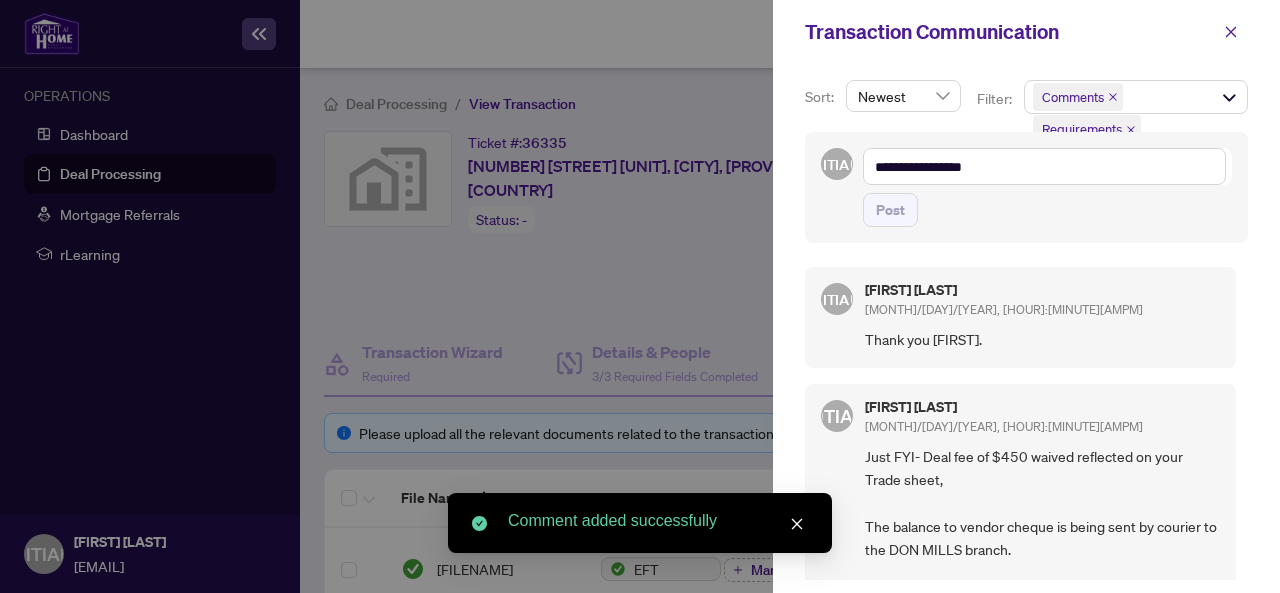 drag, startPoint x: 794, startPoint y: 523, endPoint x: 804, endPoint y: 511, distance: 15.6205 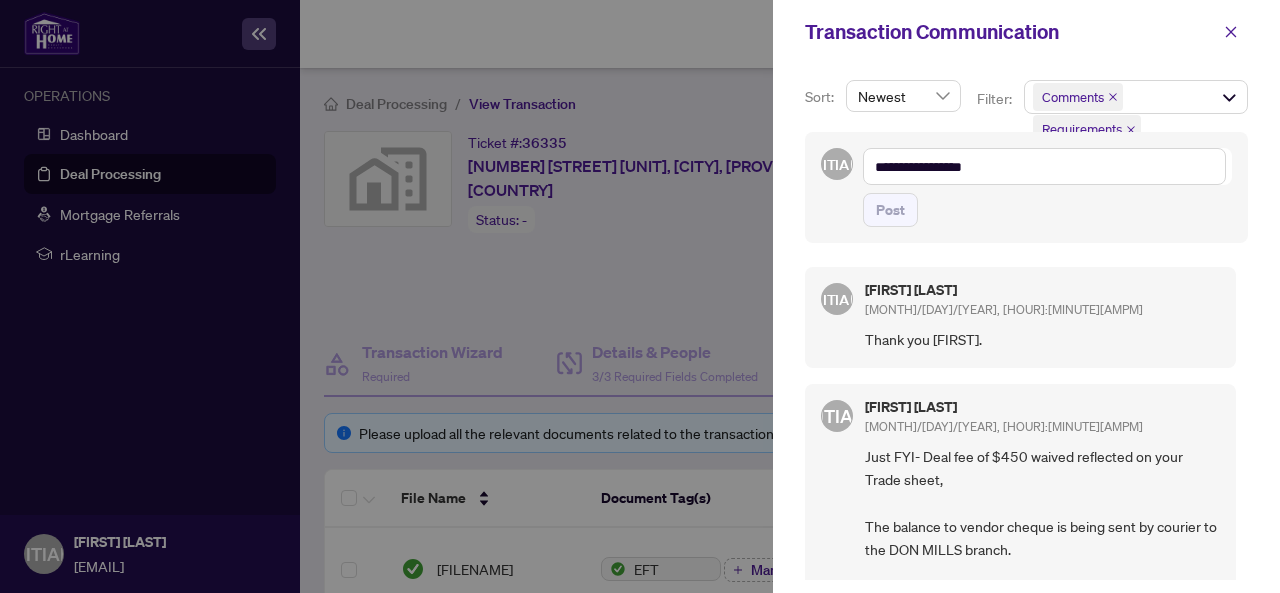 click at bounding box center (1231, 32) 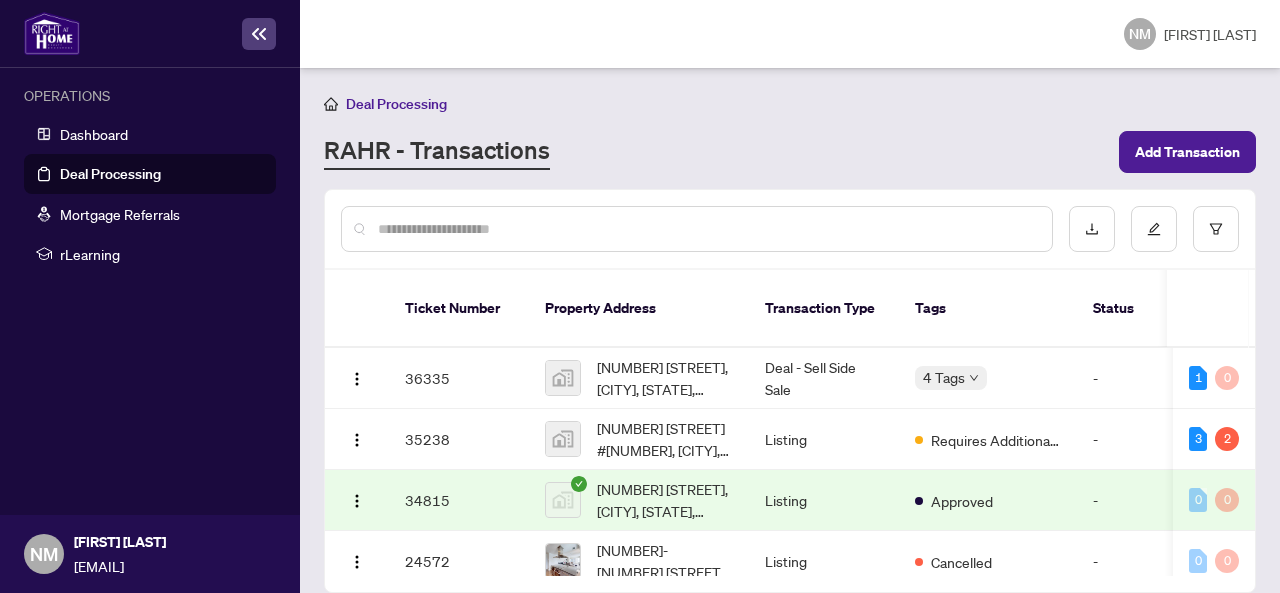 scroll, scrollTop: 0, scrollLeft: 0, axis: both 